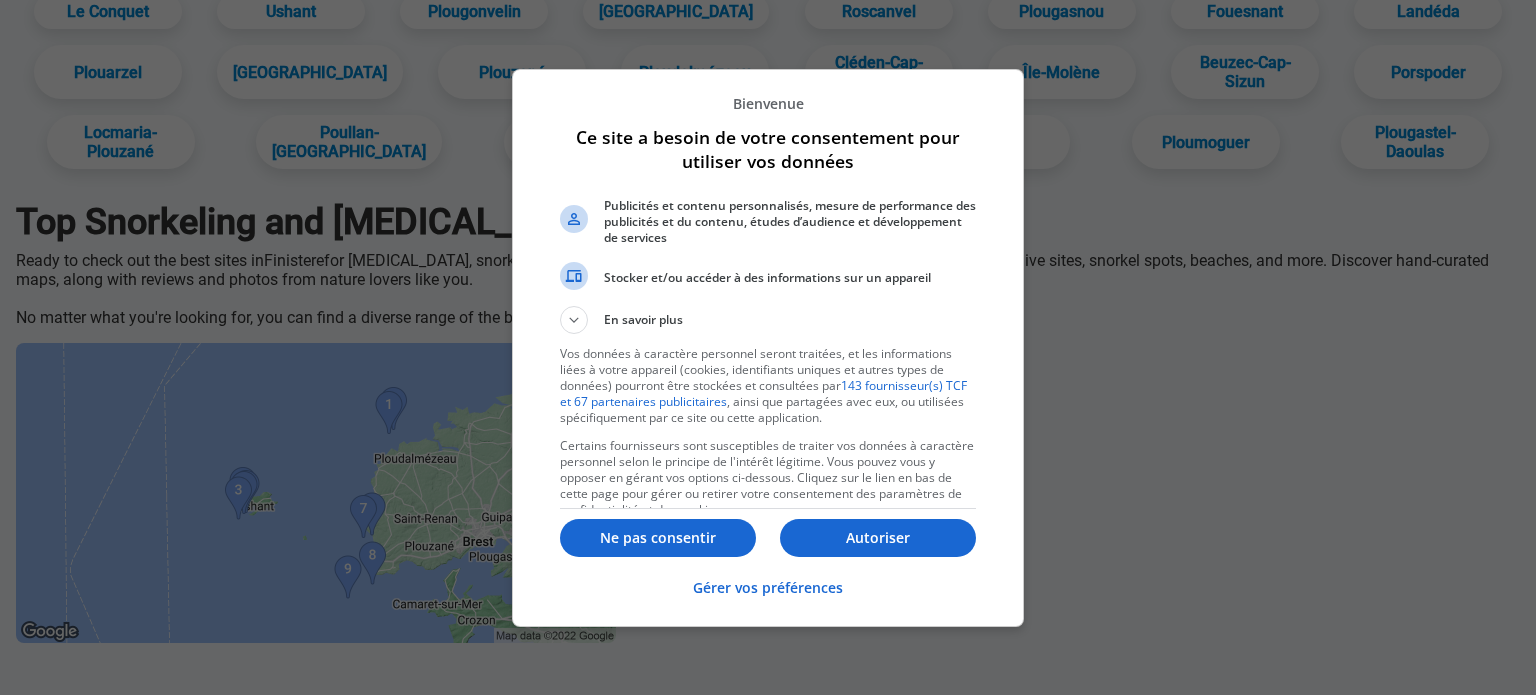 scroll, scrollTop: 146, scrollLeft: 0, axis: vertical 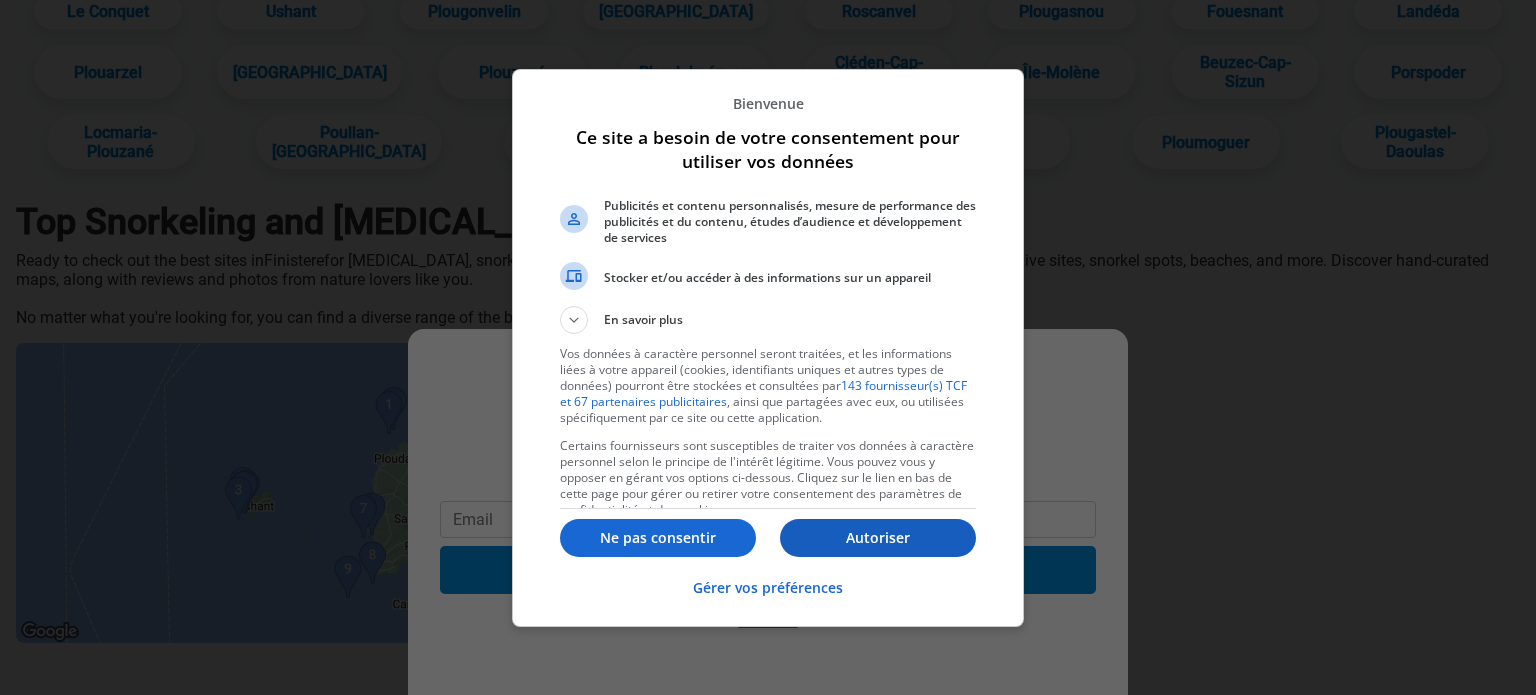 click on "Autoriser" at bounding box center (878, 538) 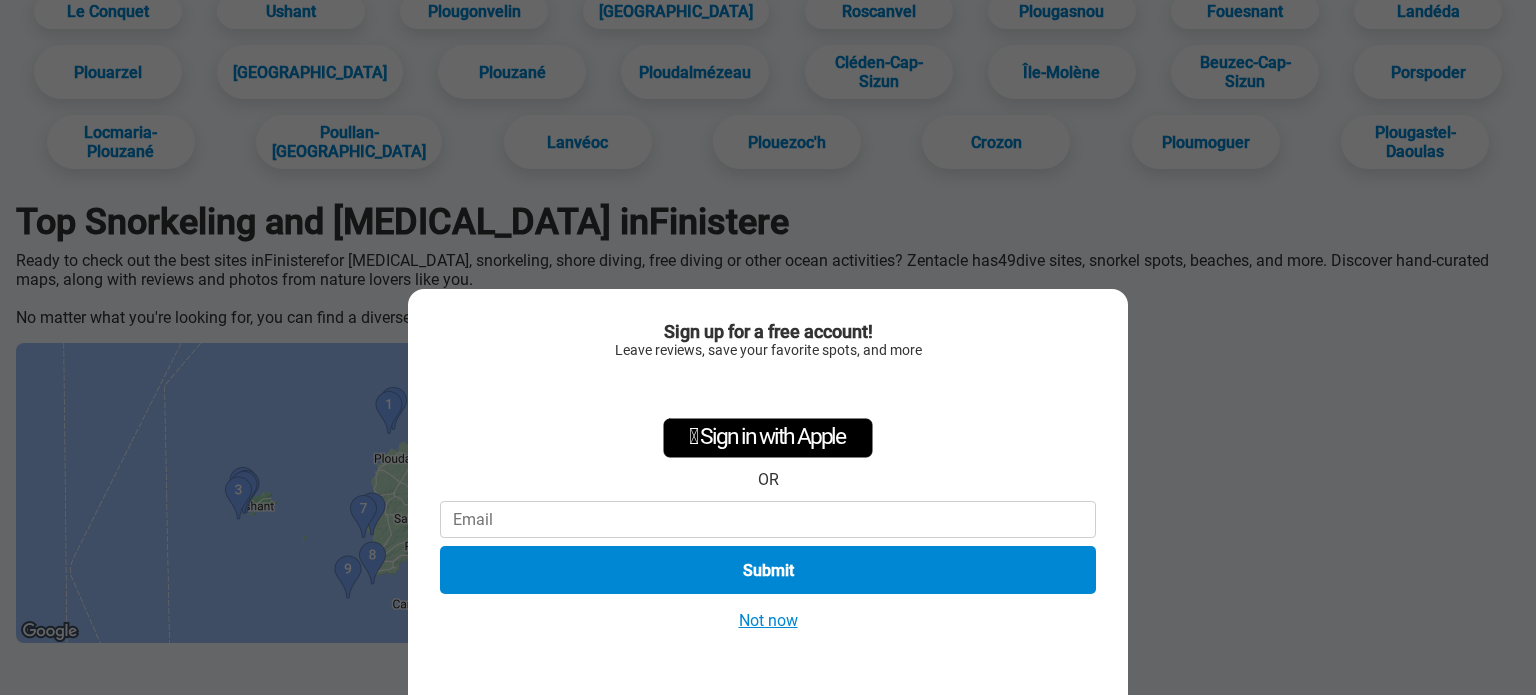 click on "Not now" at bounding box center [768, 620] 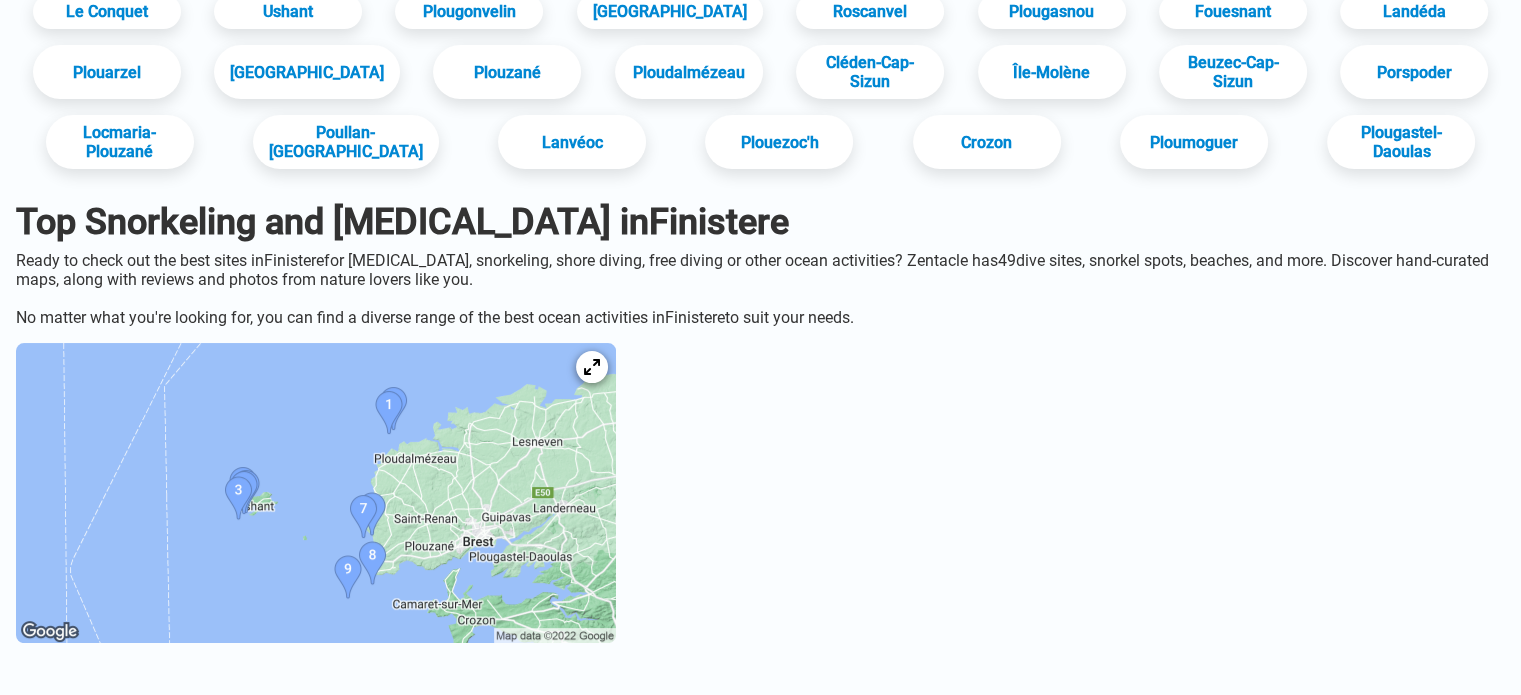 click at bounding box center [316, 493] 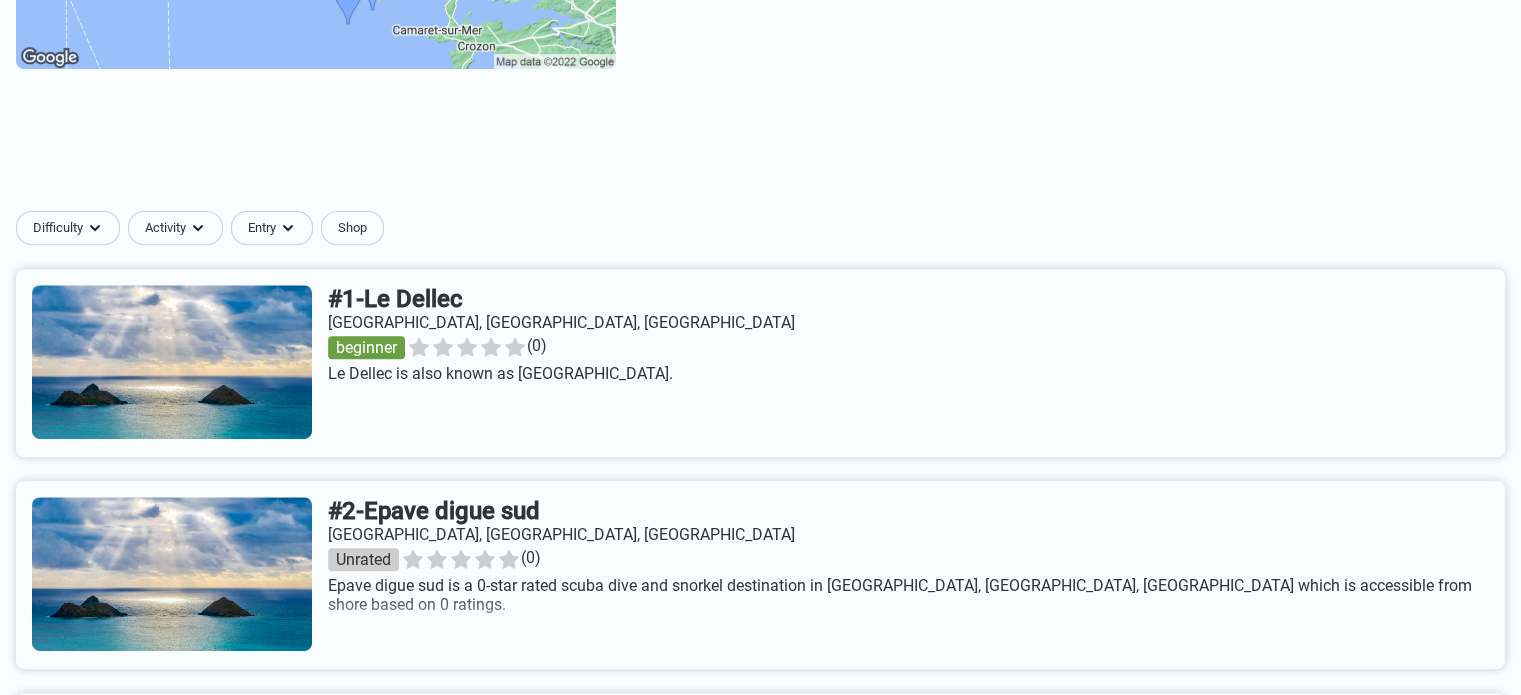 scroll, scrollTop: 416, scrollLeft: 0, axis: vertical 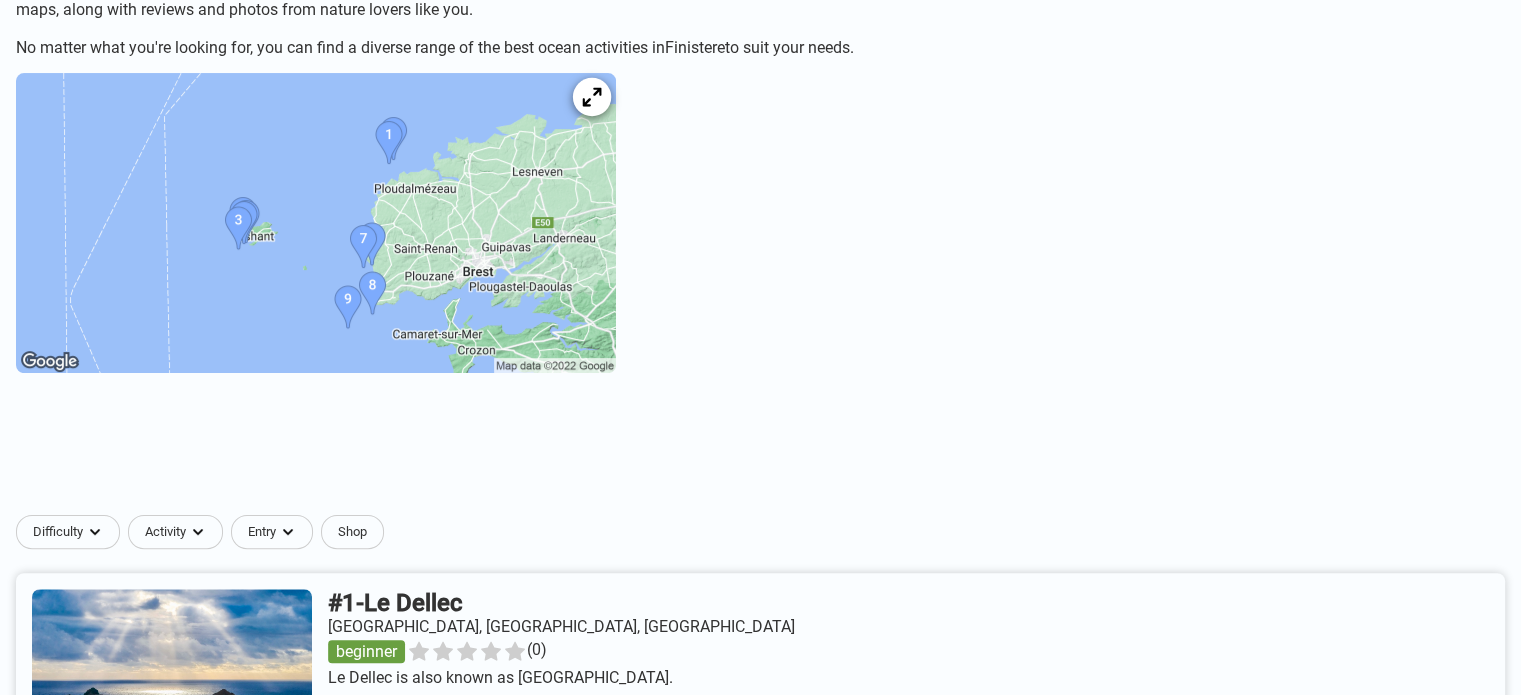 click 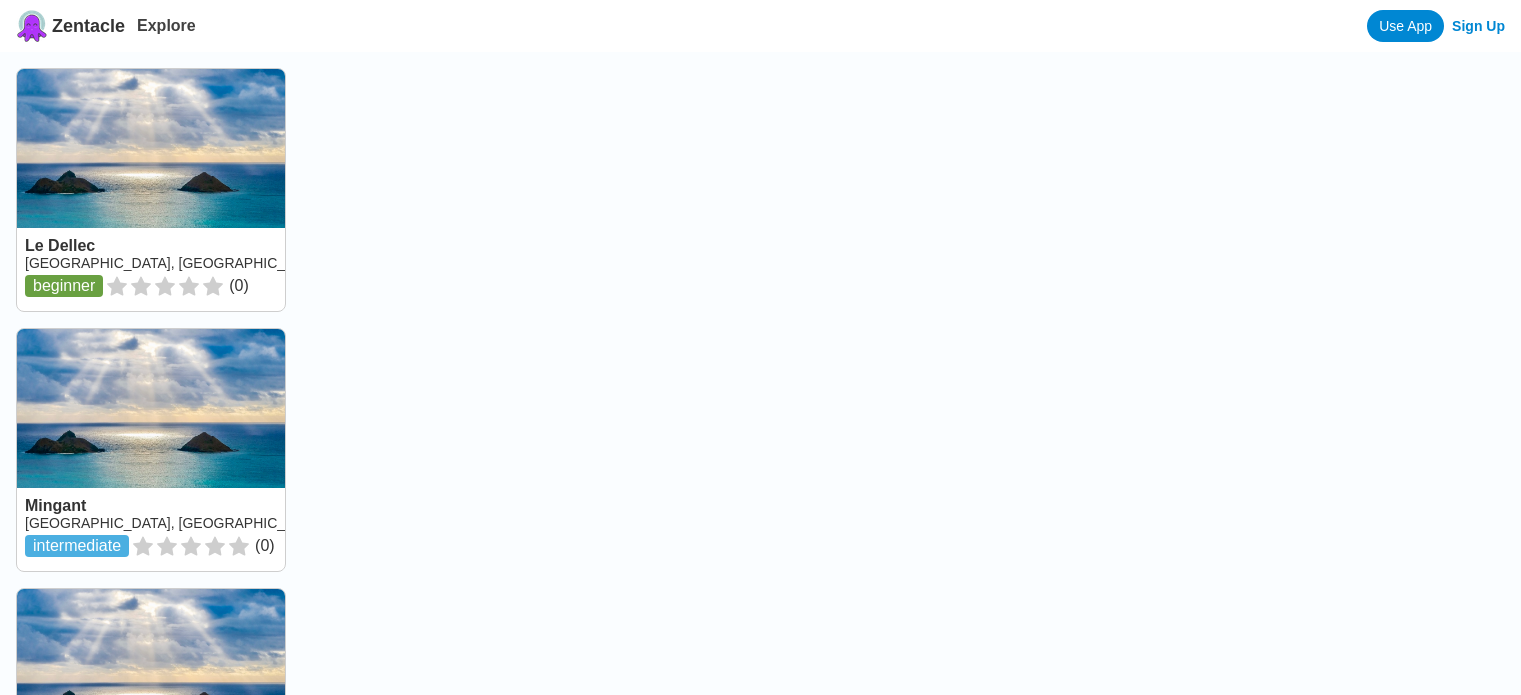 scroll, scrollTop: 0, scrollLeft: 0, axis: both 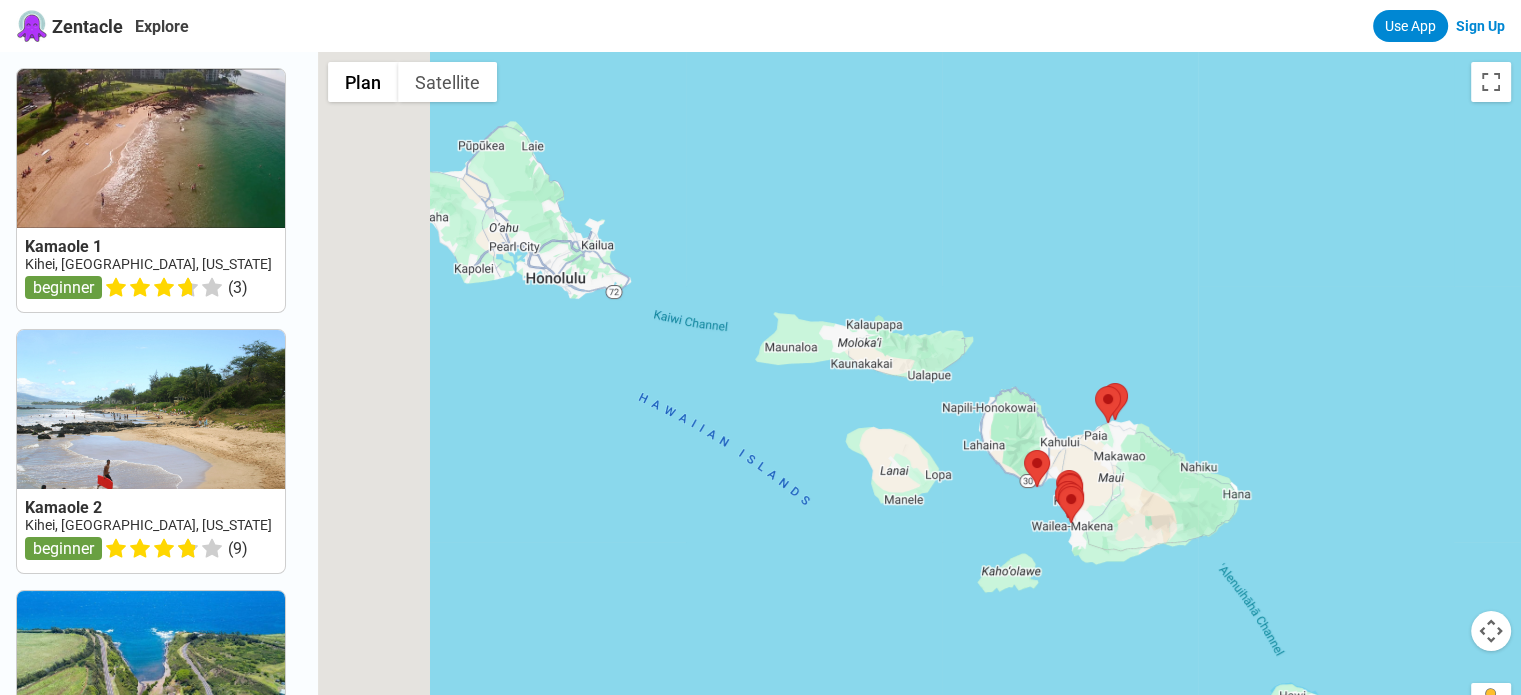 drag, startPoint x: 685, startPoint y: 430, endPoint x: 1036, endPoint y: 590, distance: 385.7473 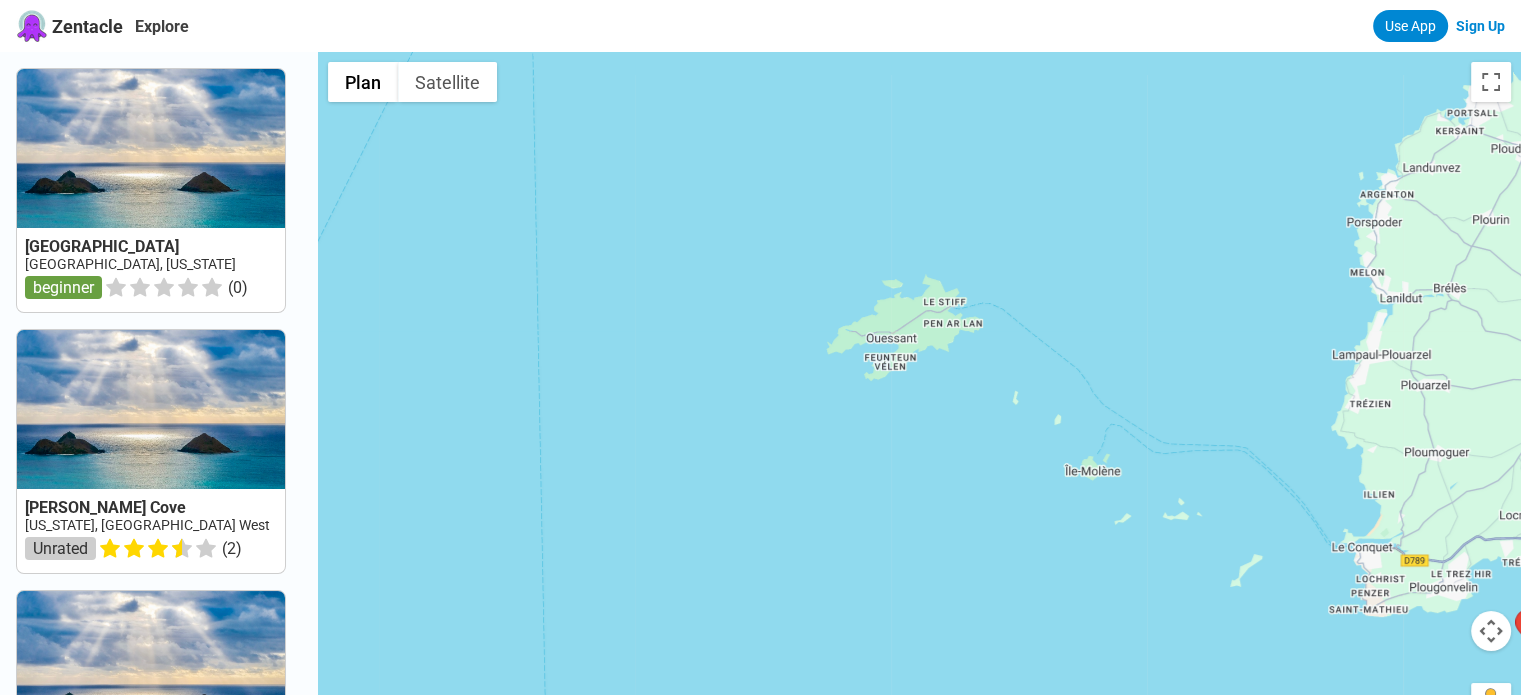 drag, startPoint x: 1277, startPoint y: 231, endPoint x: 874, endPoint y: 280, distance: 405.968 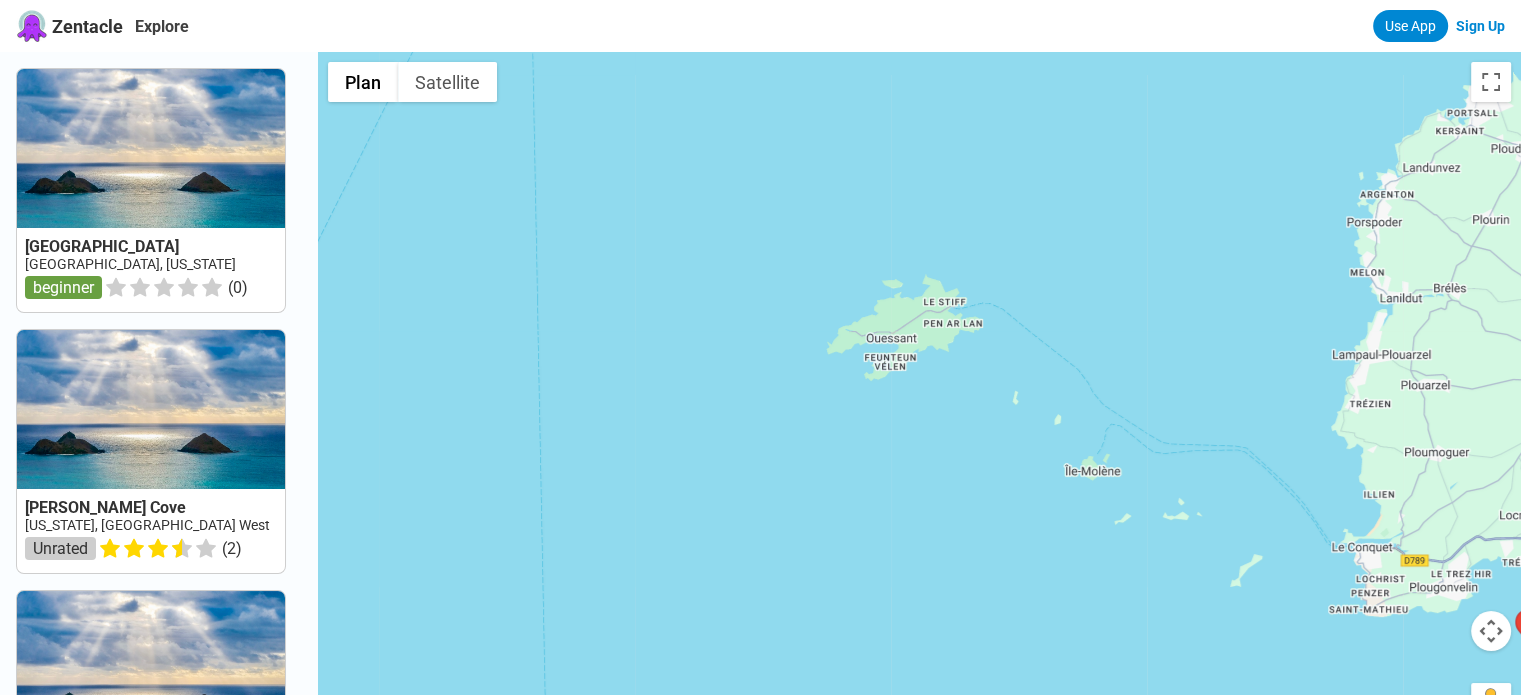 click at bounding box center [919, 399] 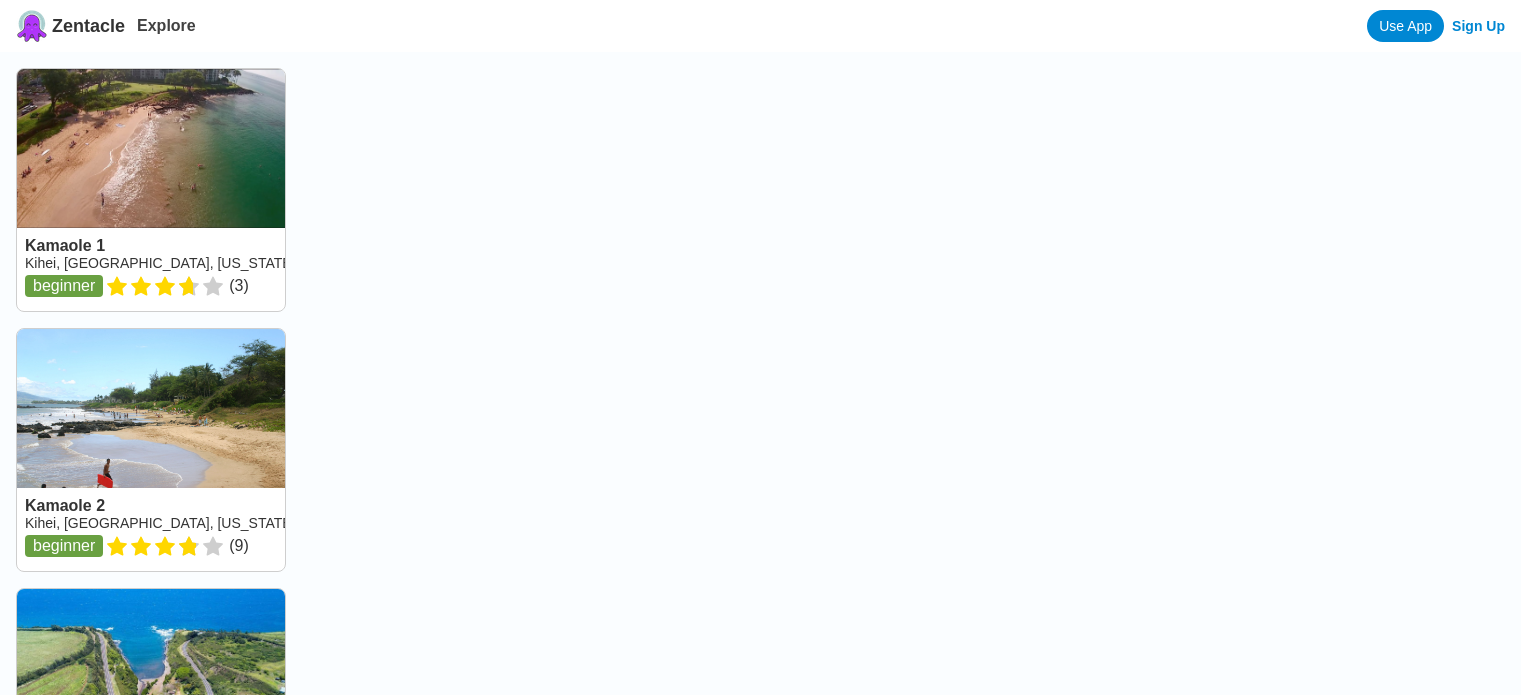 scroll, scrollTop: 0, scrollLeft: 0, axis: both 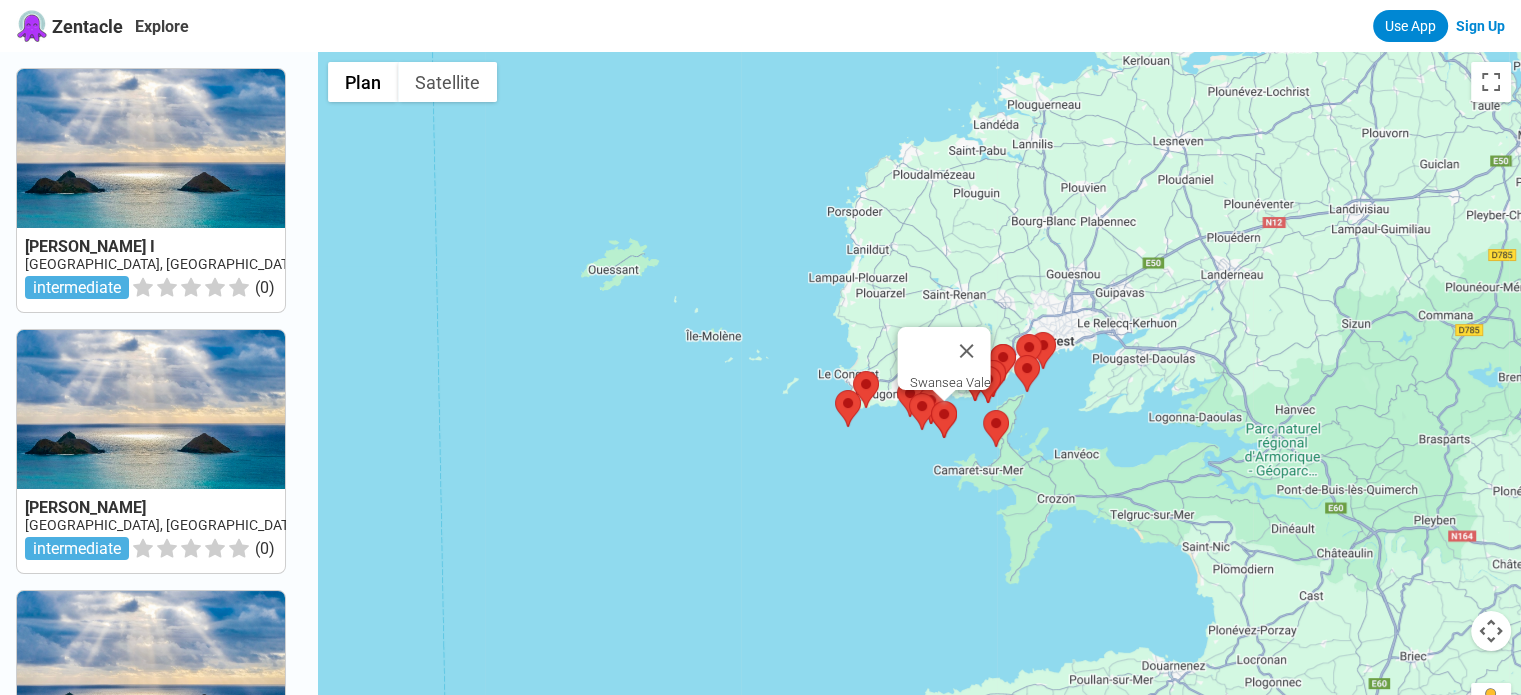 click at bounding box center (931, 401) 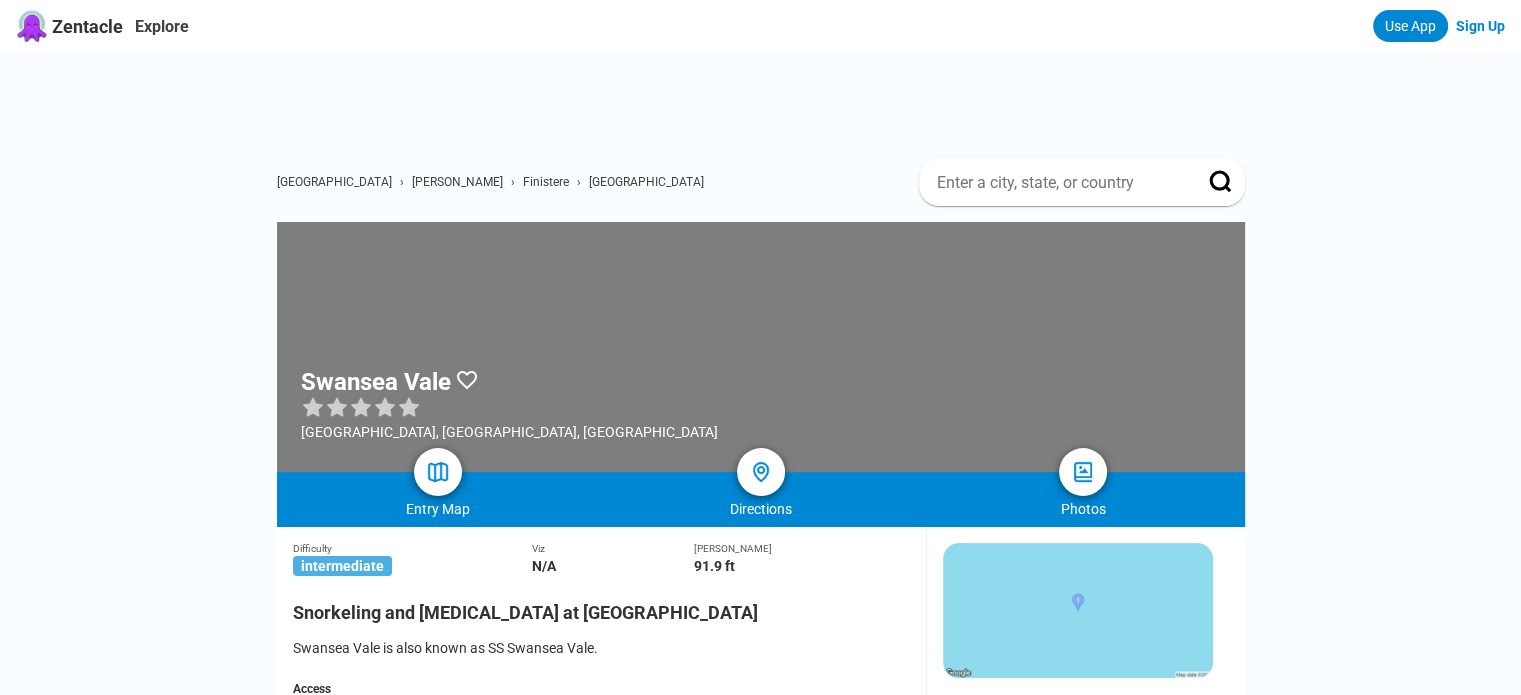 scroll, scrollTop: 4, scrollLeft: 0, axis: vertical 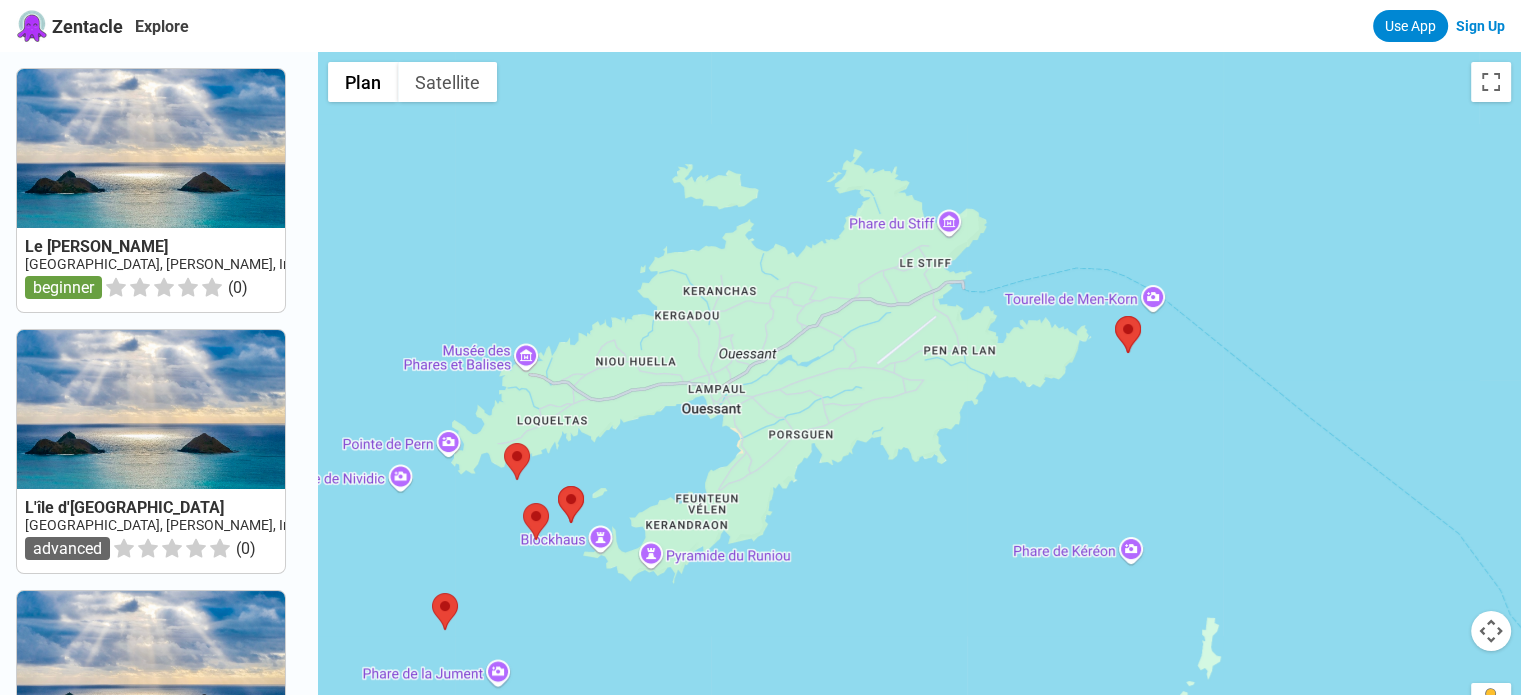 drag, startPoint x: 759, startPoint y: 119, endPoint x: 749, endPoint y: 331, distance: 212.23572 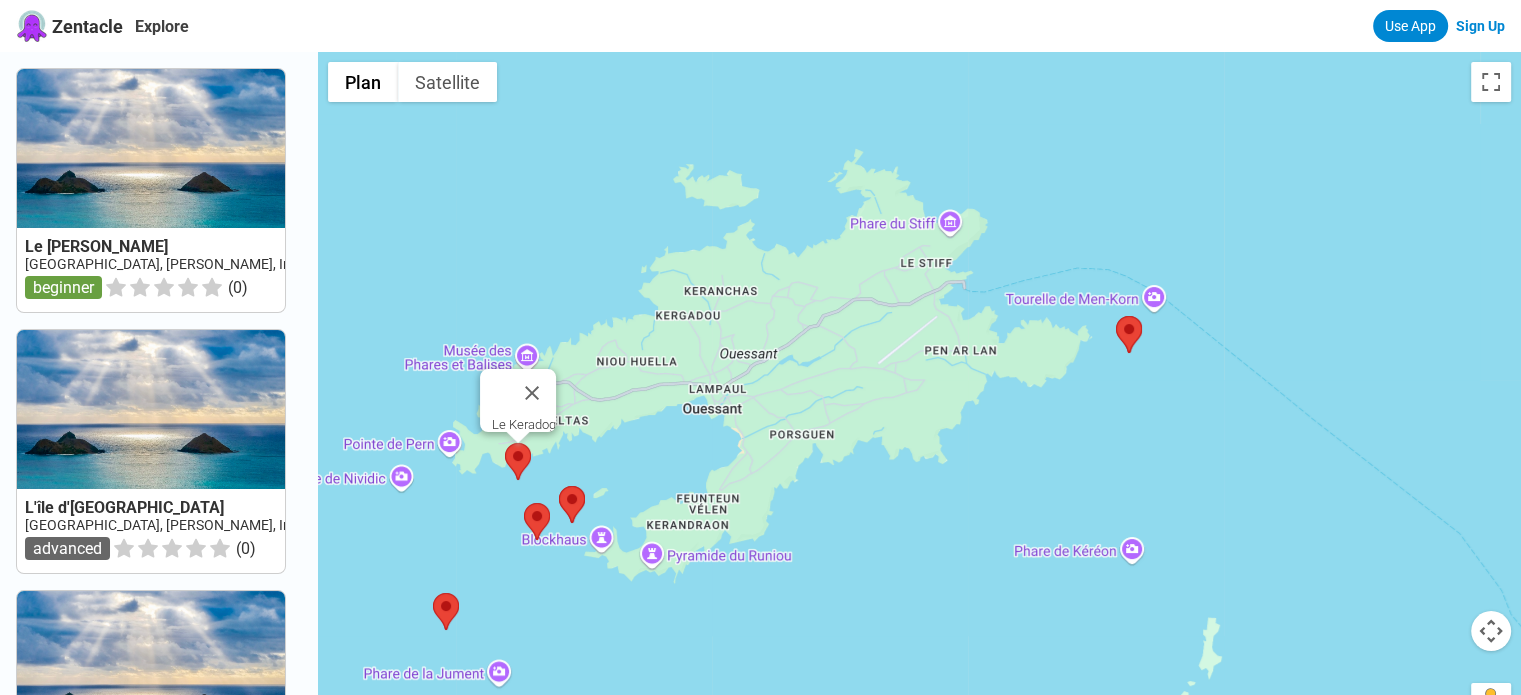 click at bounding box center [505, 443] 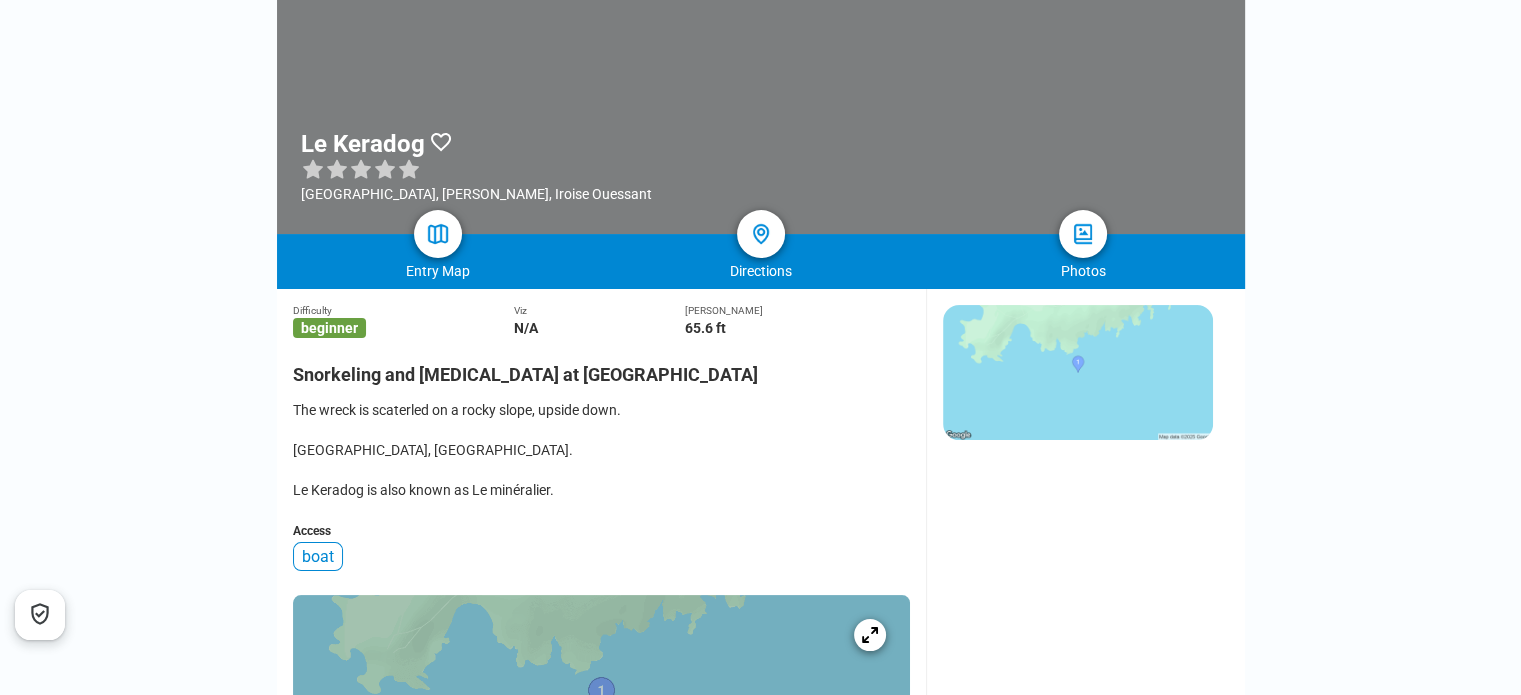 scroll, scrollTop: 232, scrollLeft: 0, axis: vertical 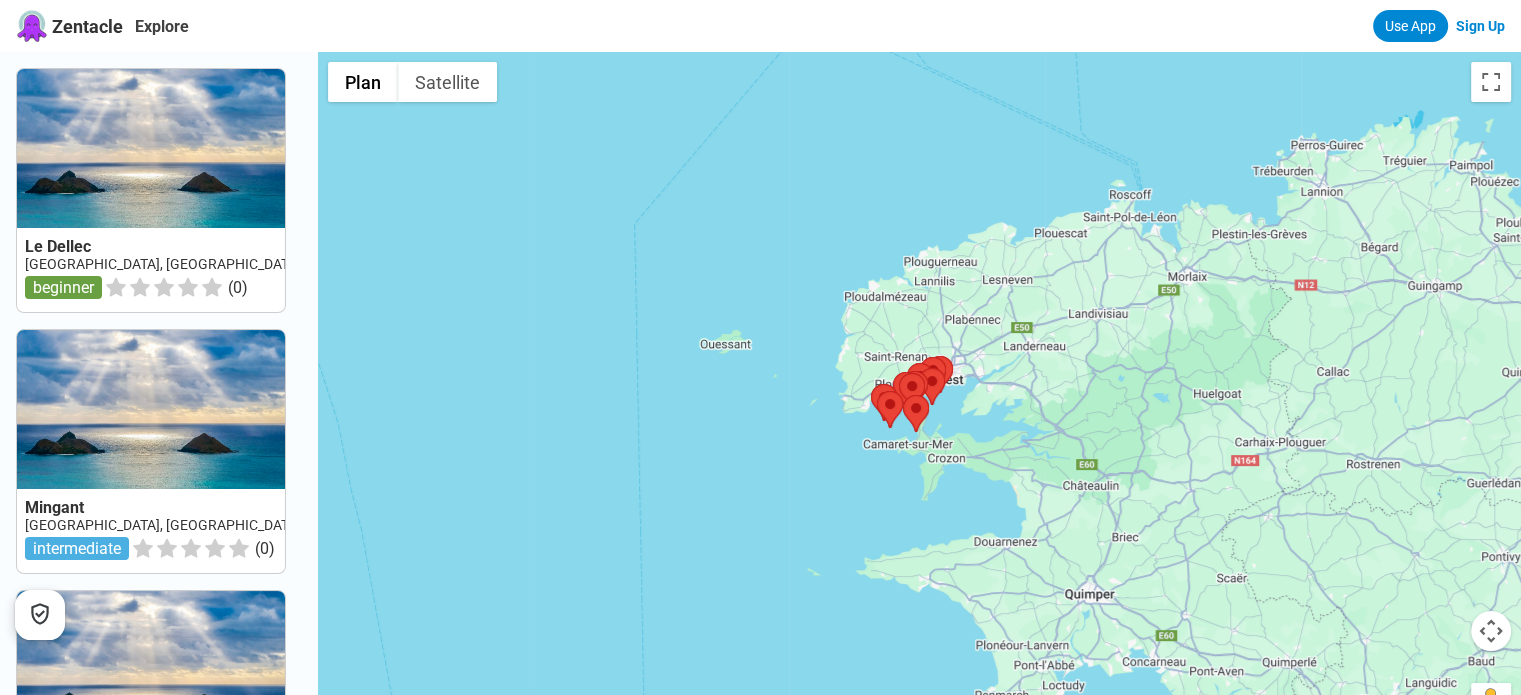 click at bounding box center [919, 399] 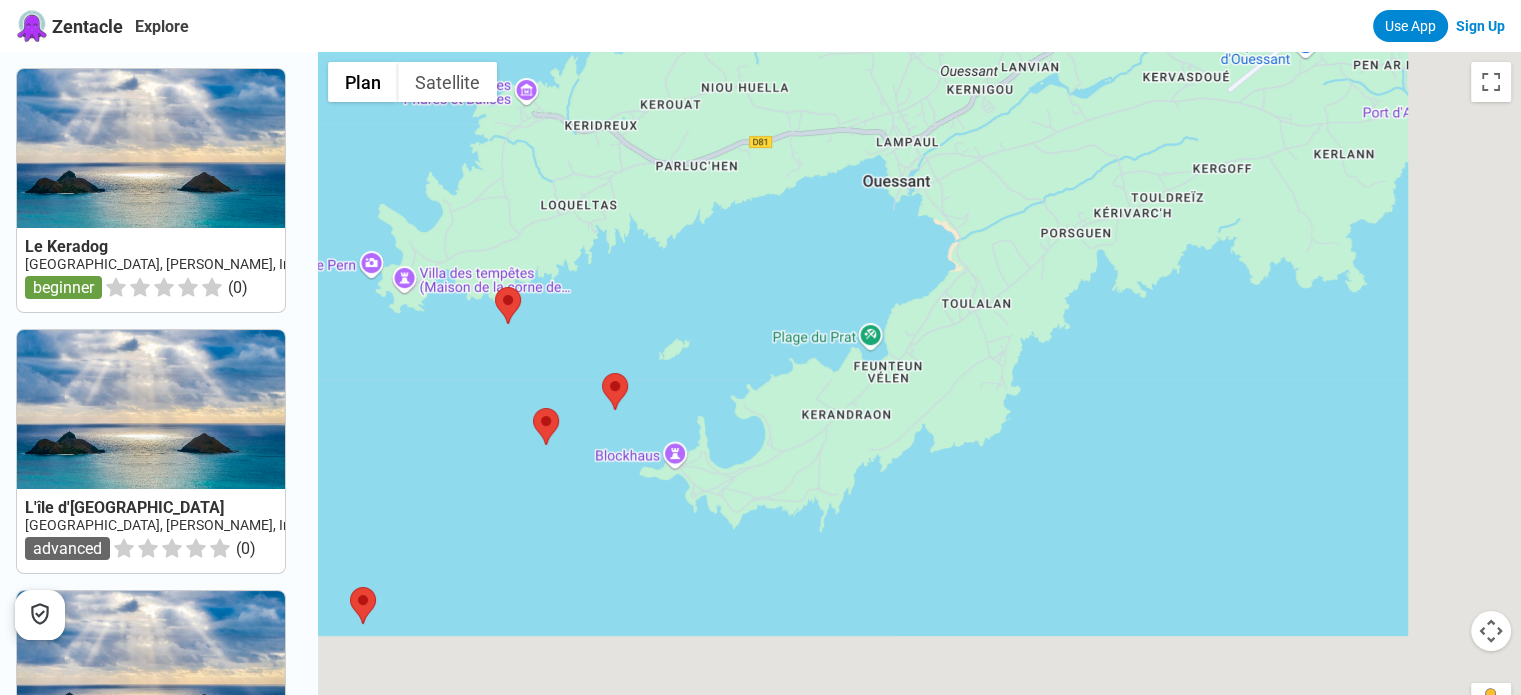 drag, startPoint x: 1004, startPoint y: 575, endPoint x: 664, endPoint y: -119, distance: 772.8105 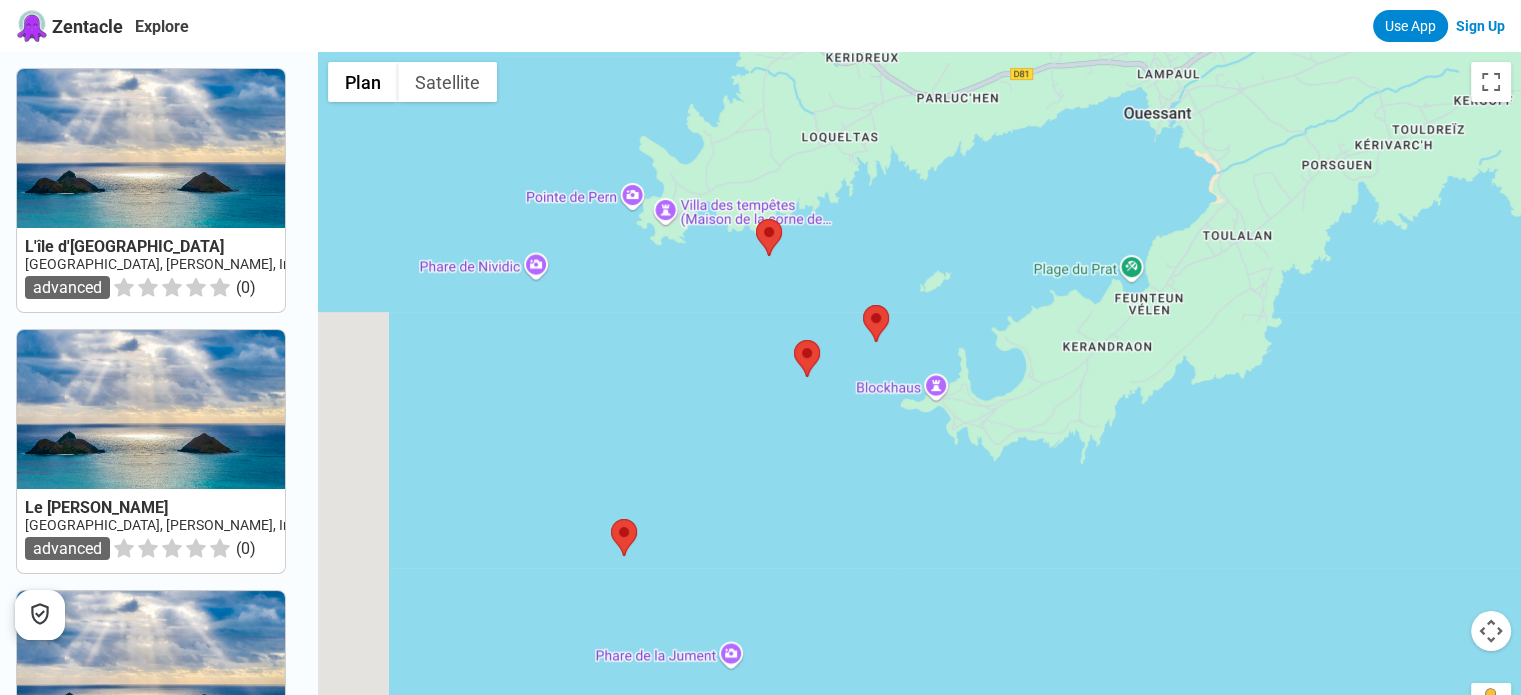 drag, startPoint x: 816, startPoint y: 281, endPoint x: 968, endPoint y: 241, distance: 157.17506 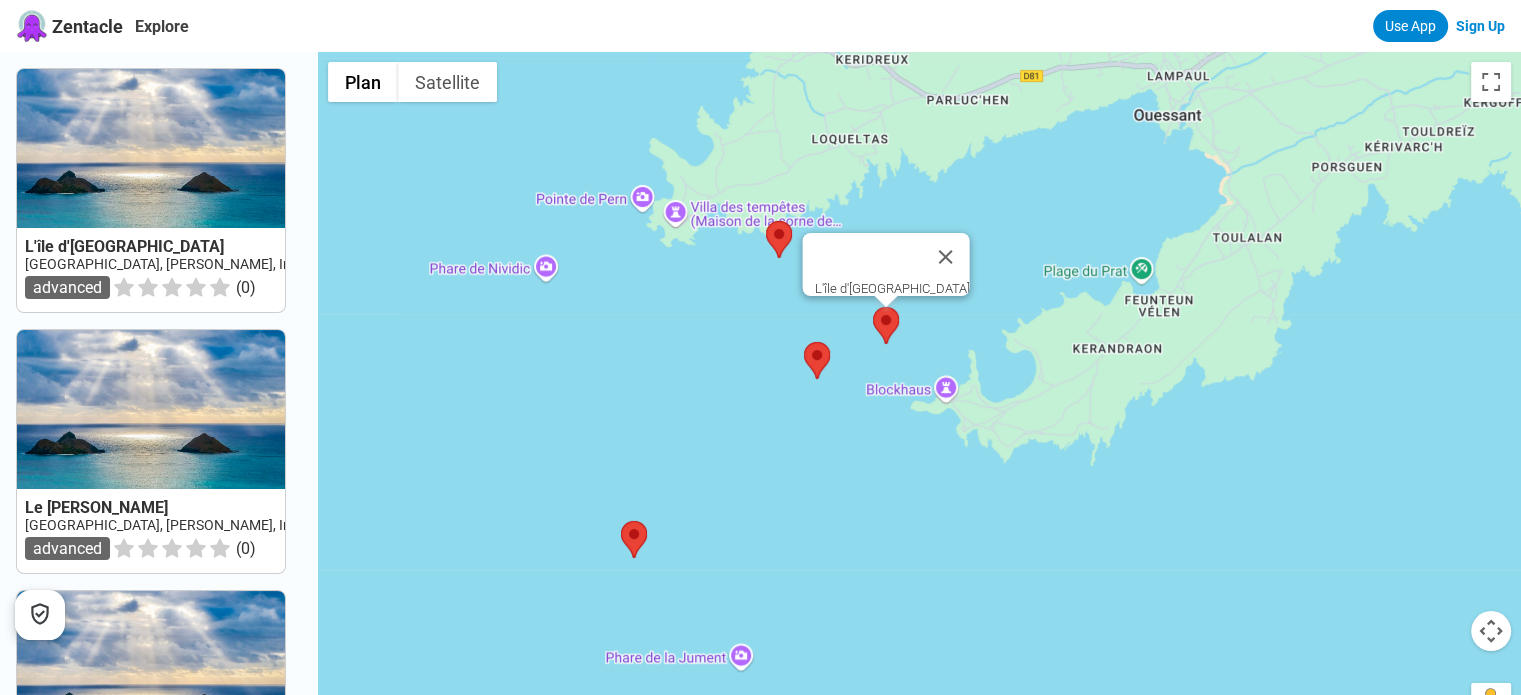 click at bounding box center (873, 307) 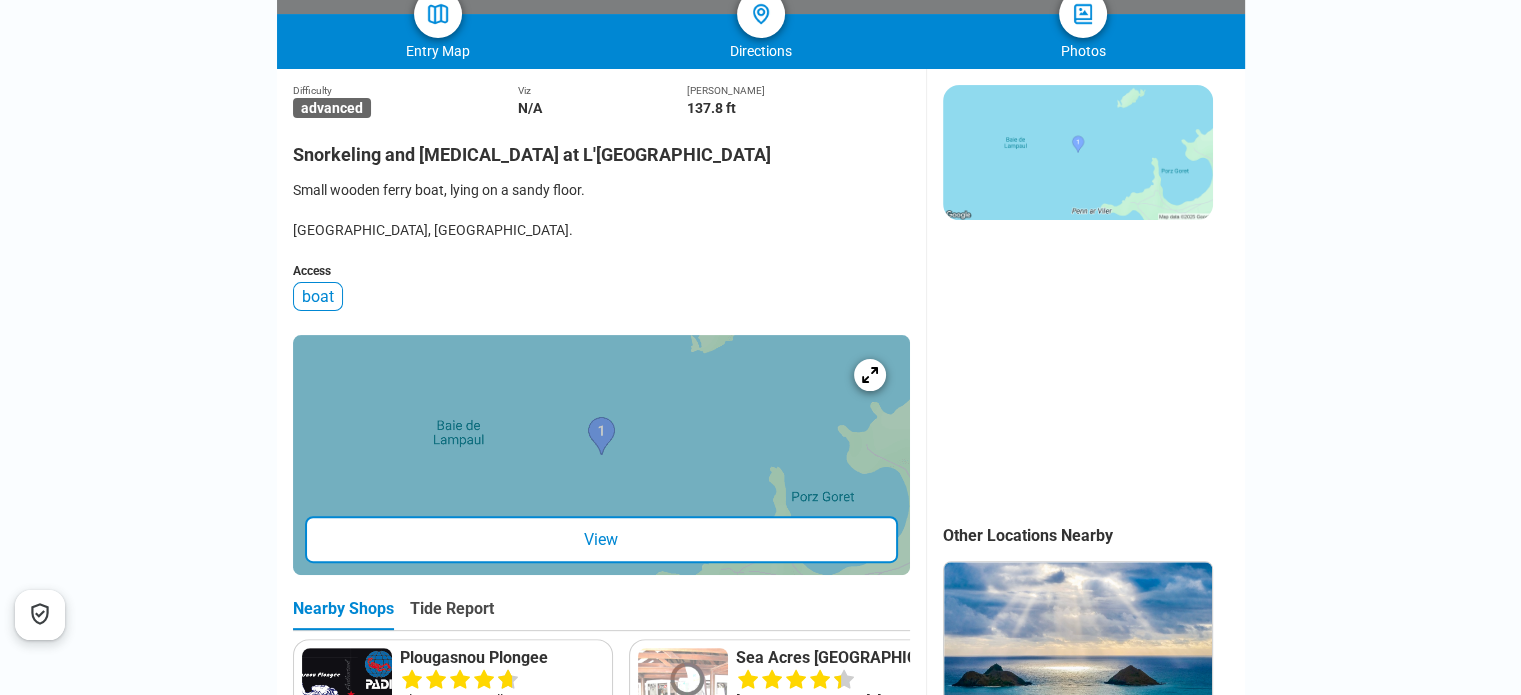 scroll, scrollTop: 459, scrollLeft: 0, axis: vertical 